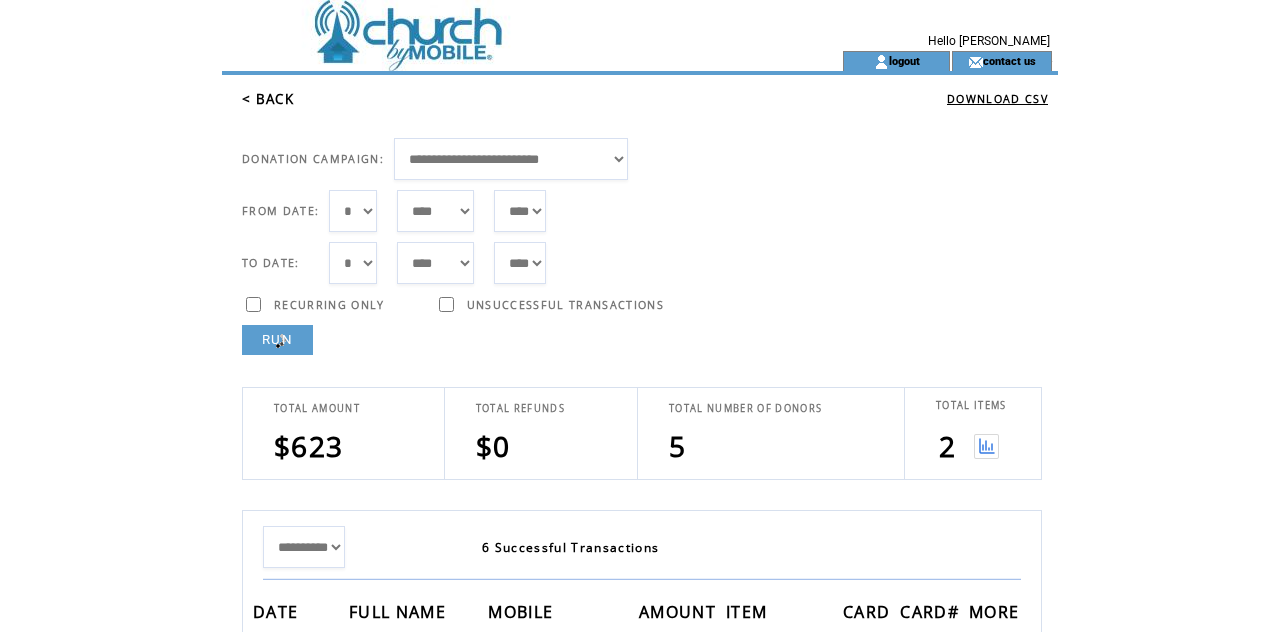 select on "*" 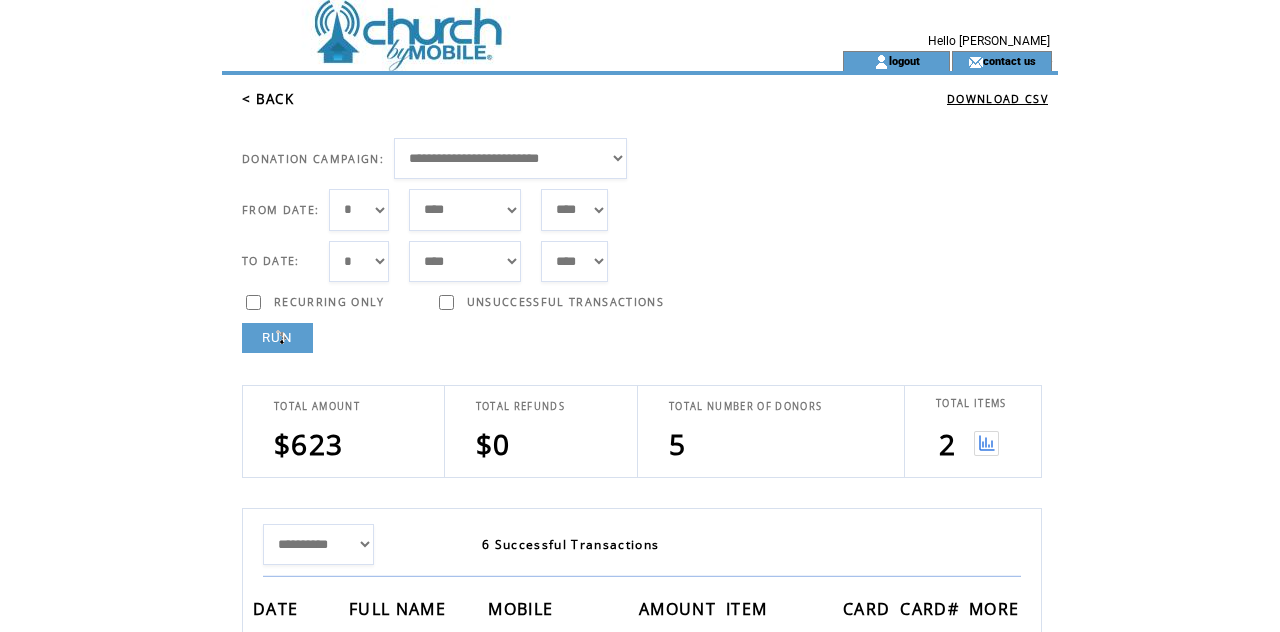 scroll, scrollTop: 0, scrollLeft: 0, axis: both 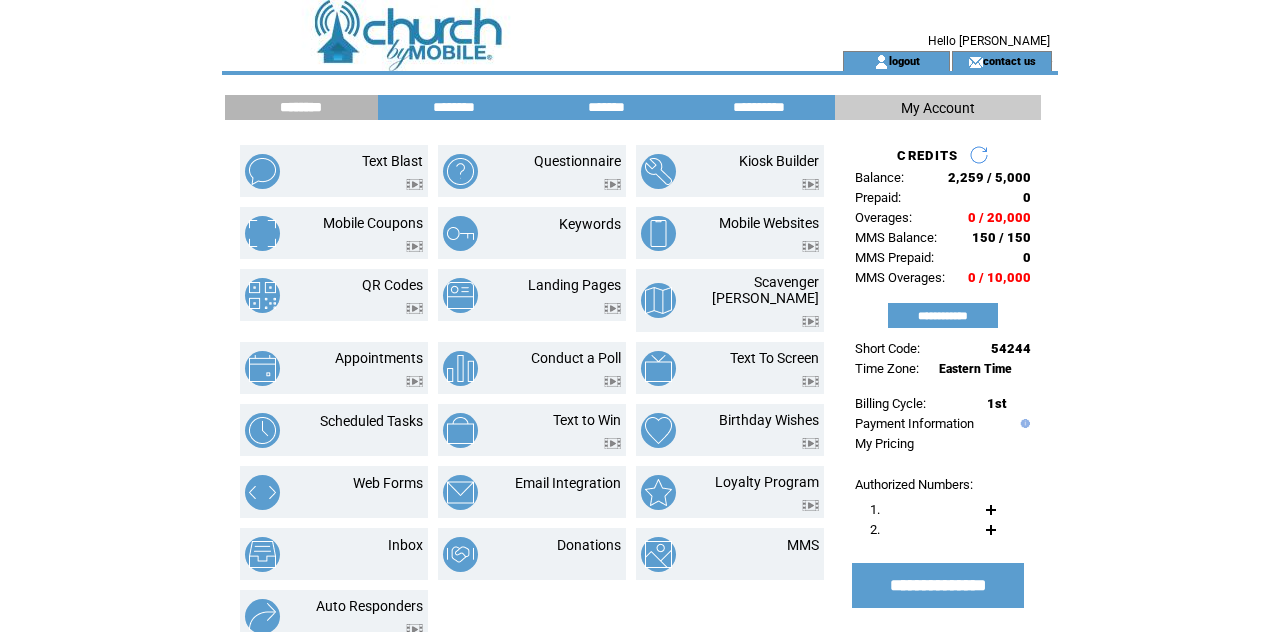 click on "Donations" at bounding box center [589, 545] 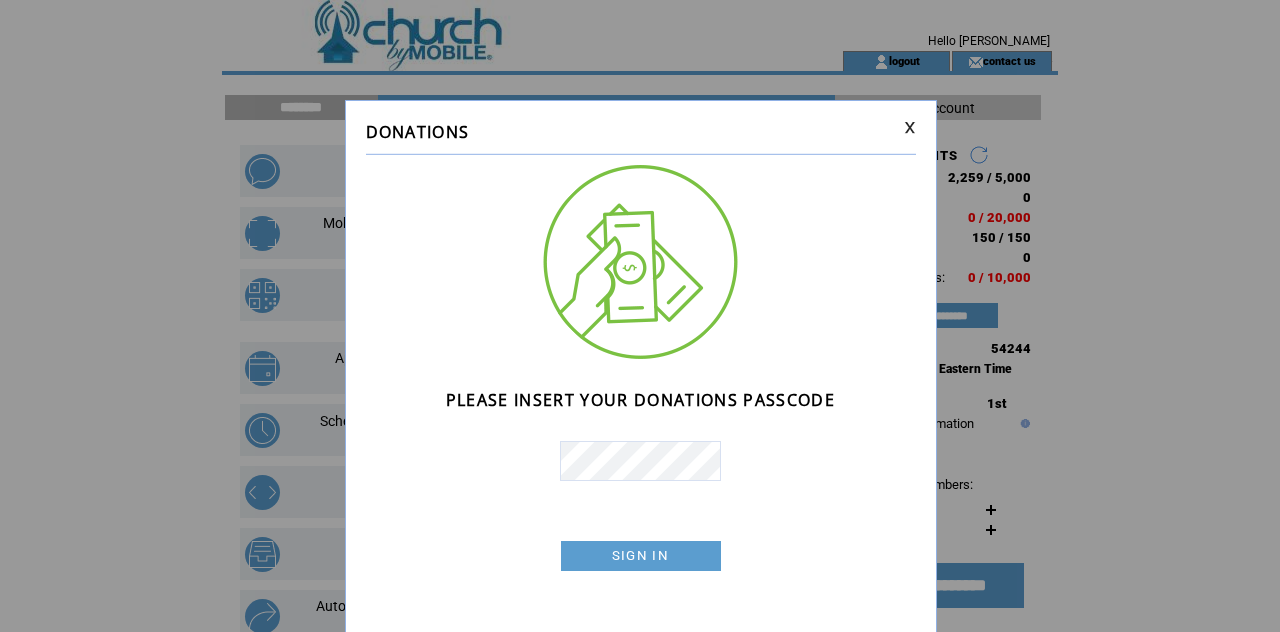 scroll, scrollTop: 0, scrollLeft: 0, axis: both 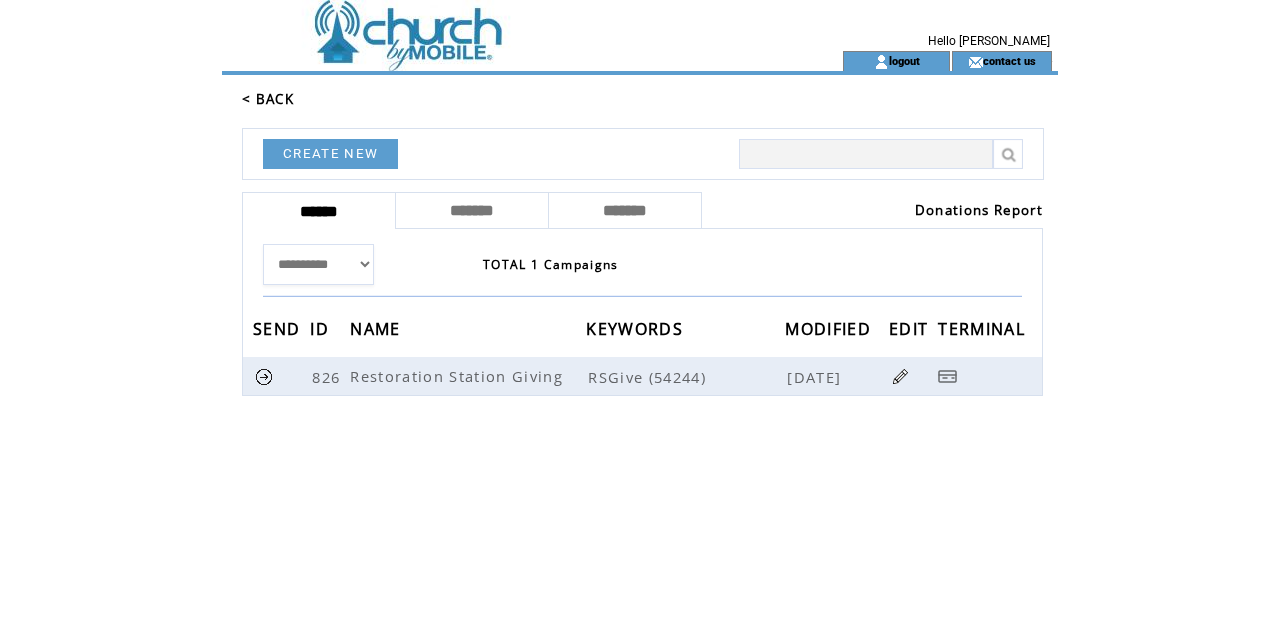 click on "Donations Report" at bounding box center (979, 210) 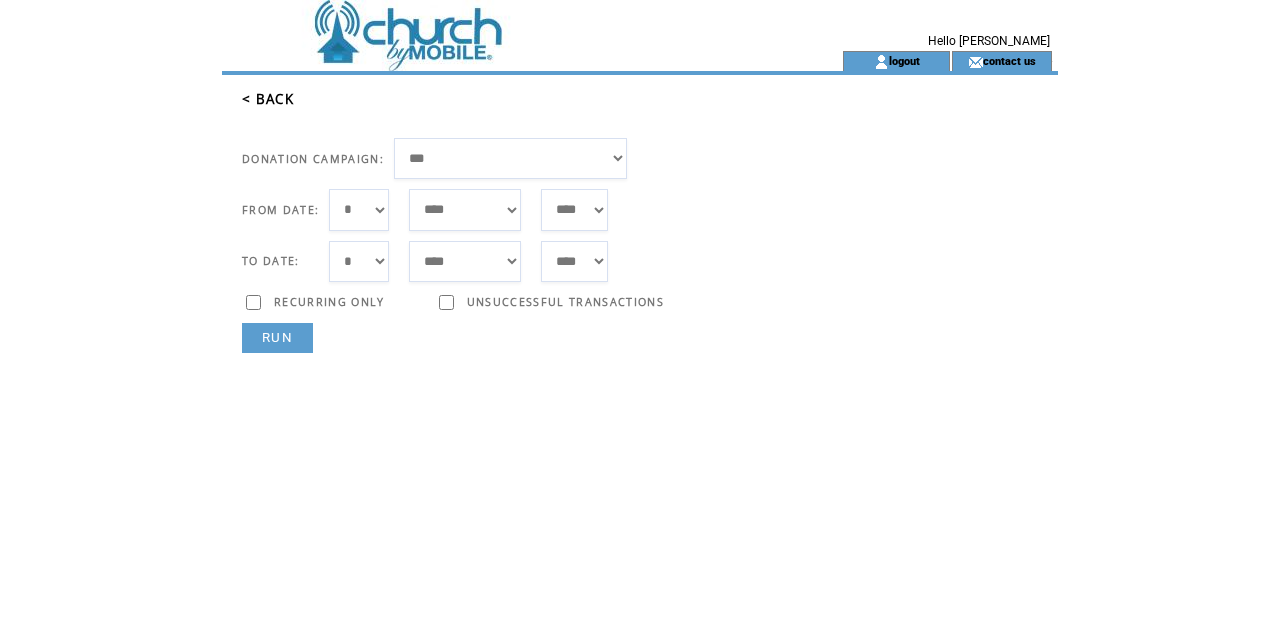 scroll, scrollTop: 0, scrollLeft: 0, axis: both 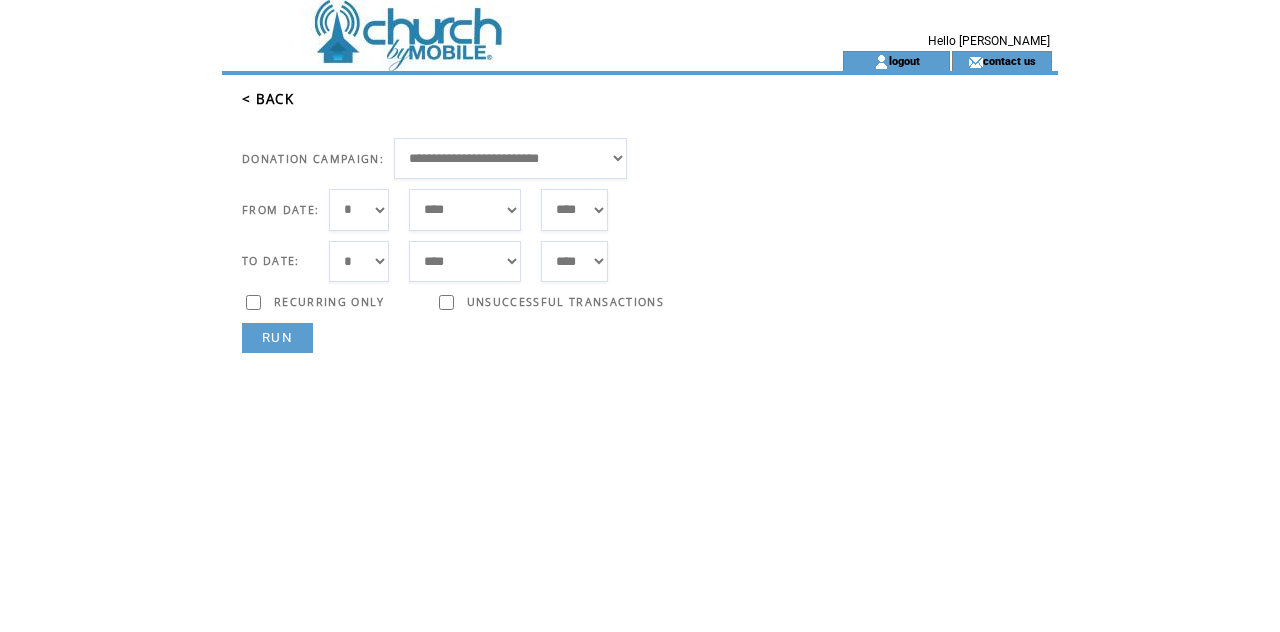 click on "***** 	 ******* 	 ******** 	 ***** 	 ***** 	 *** 	 **** 	 **** 	 ****** 	 ********* 	 ******* 	 ******** 	 ********" at bounding box center [465, 209] 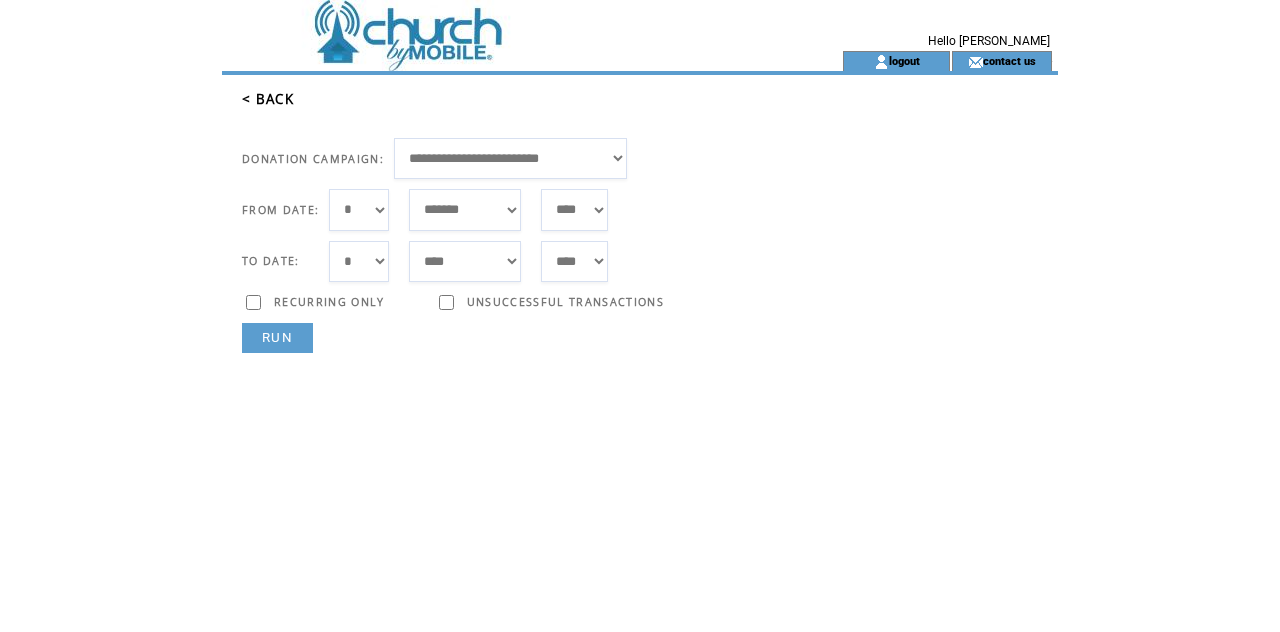 click on "RUN" at bounding box center [277, 338] 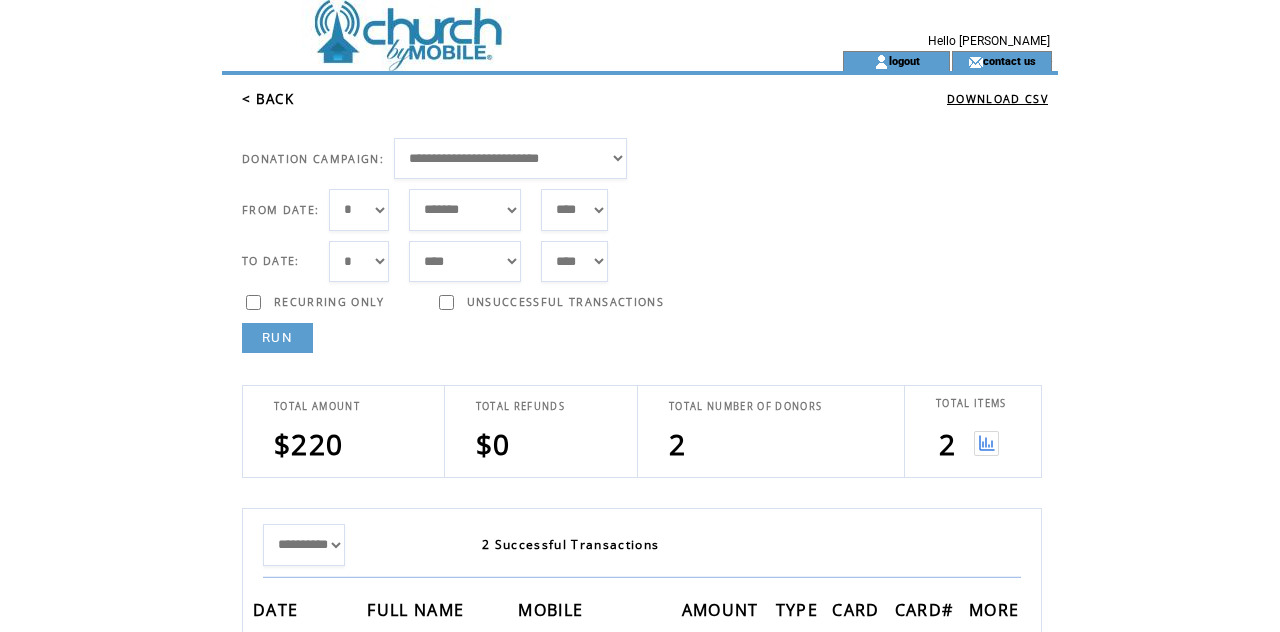 click at bounding box center [986, 443] 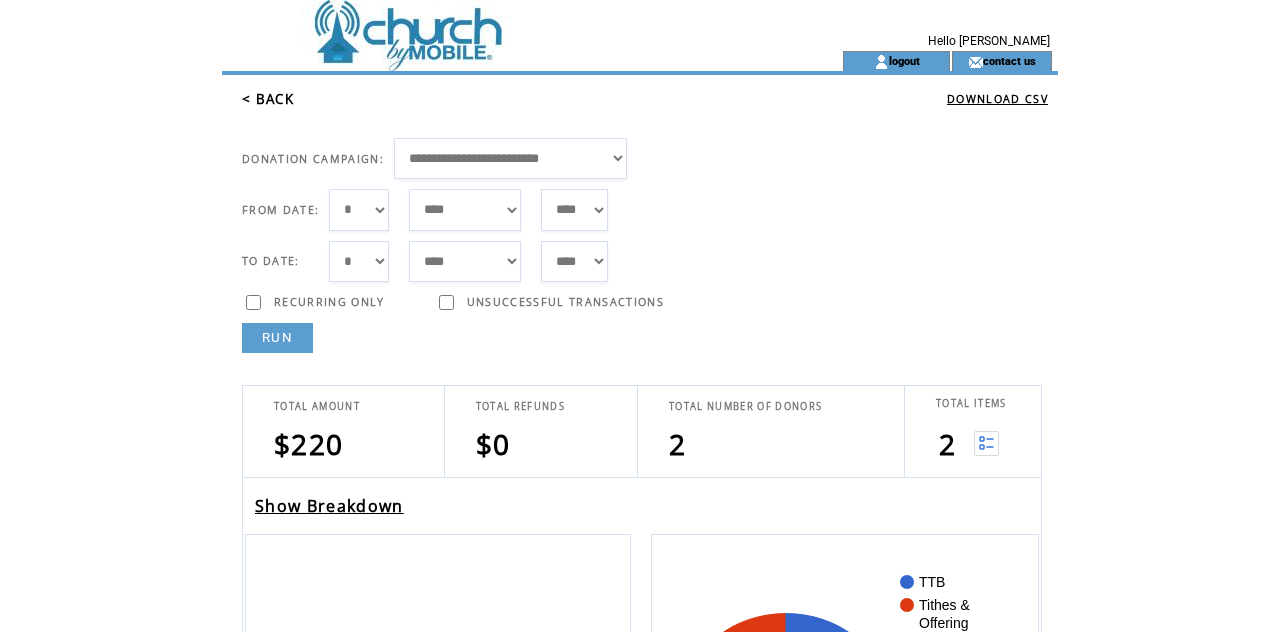 scroll, scrollTop: 0, scrollLeft: 0, axis: both 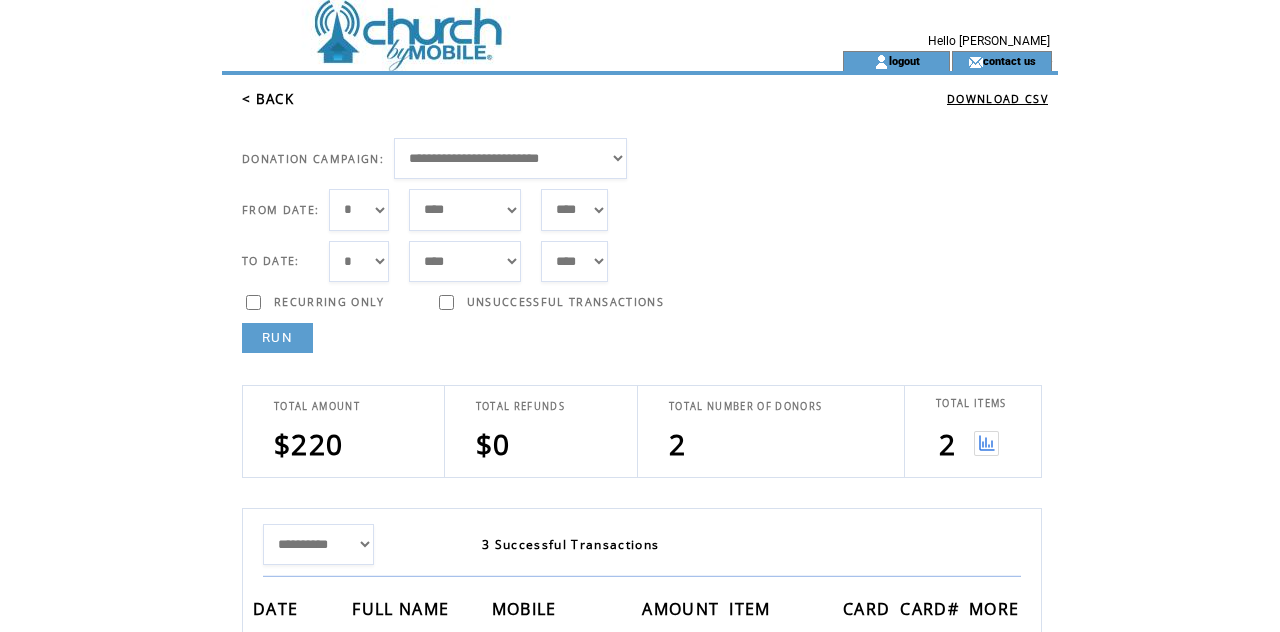 click on "RUN" at bounding box center (277, 338) 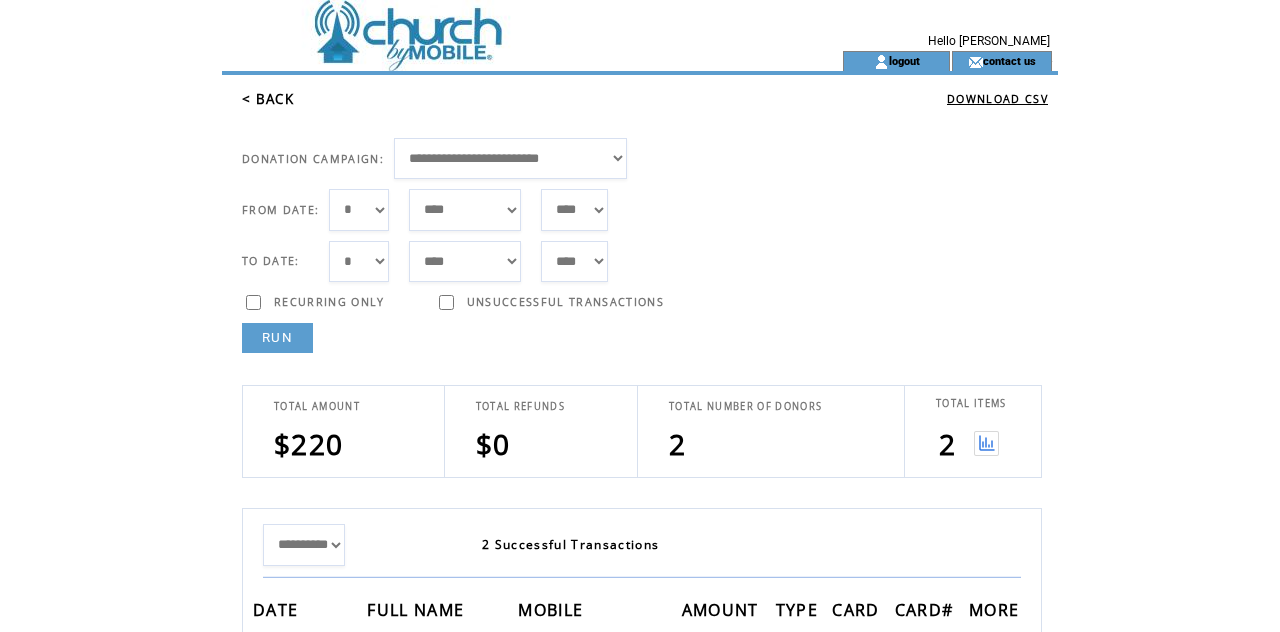click on "RUN" at bounding box center (277, 338) 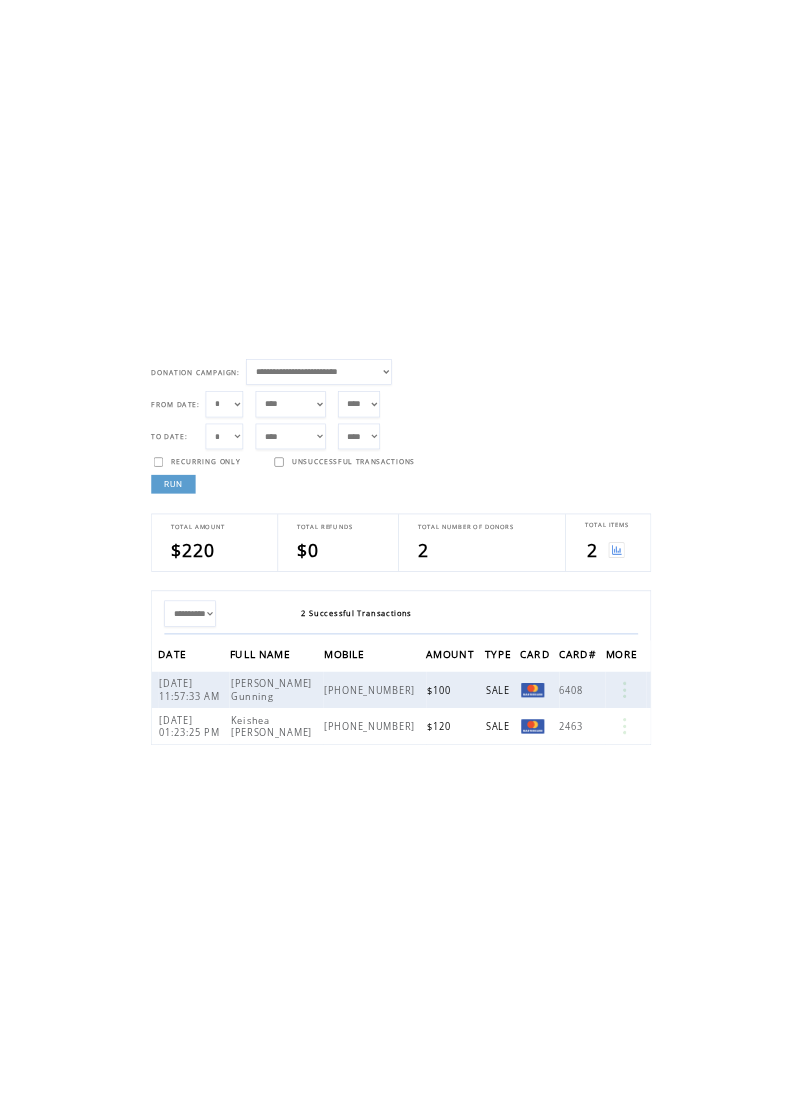 scroll, scrollTop: 0, scrollLeft: 0, axis: both 